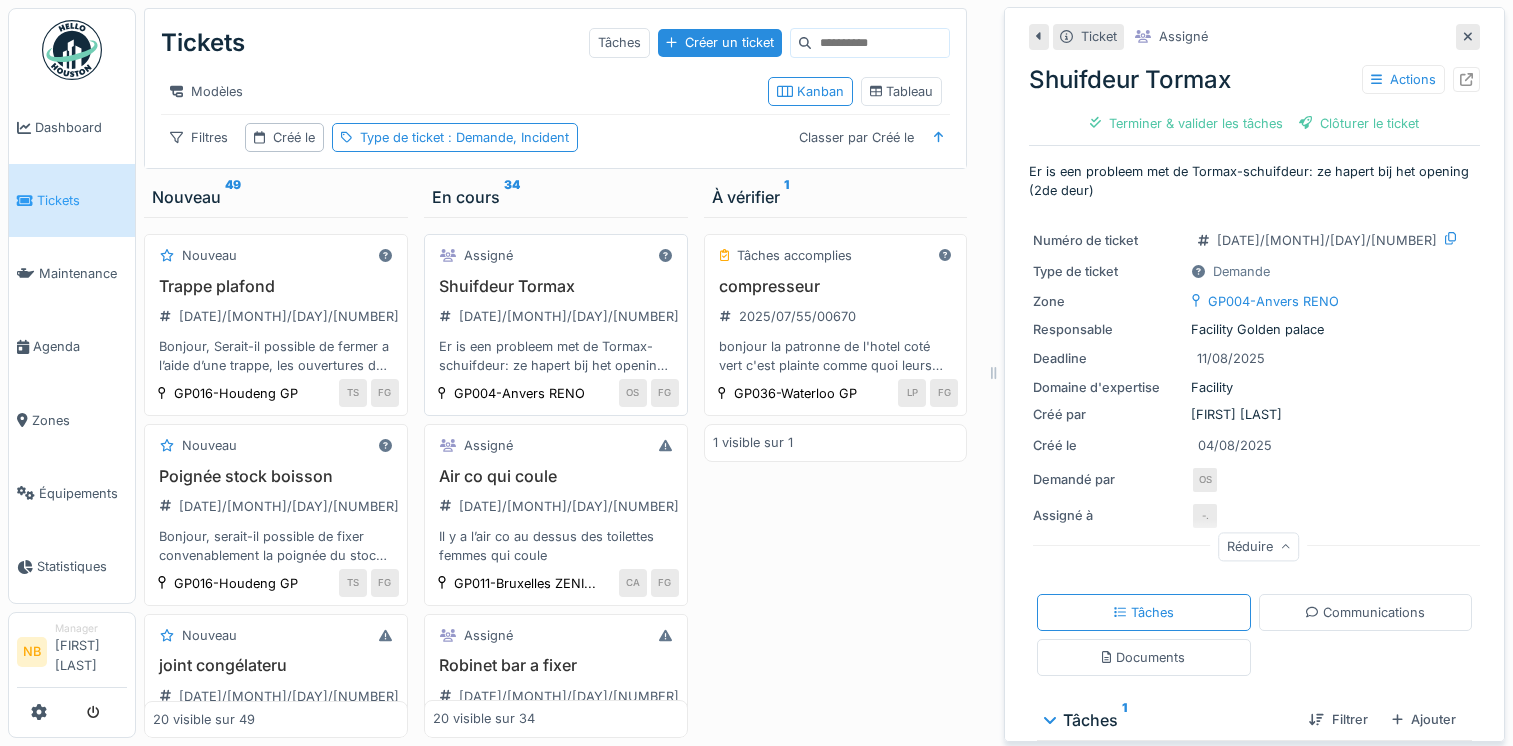 scroll, scrollTop: 0, scrollLeft: 0, axis: both 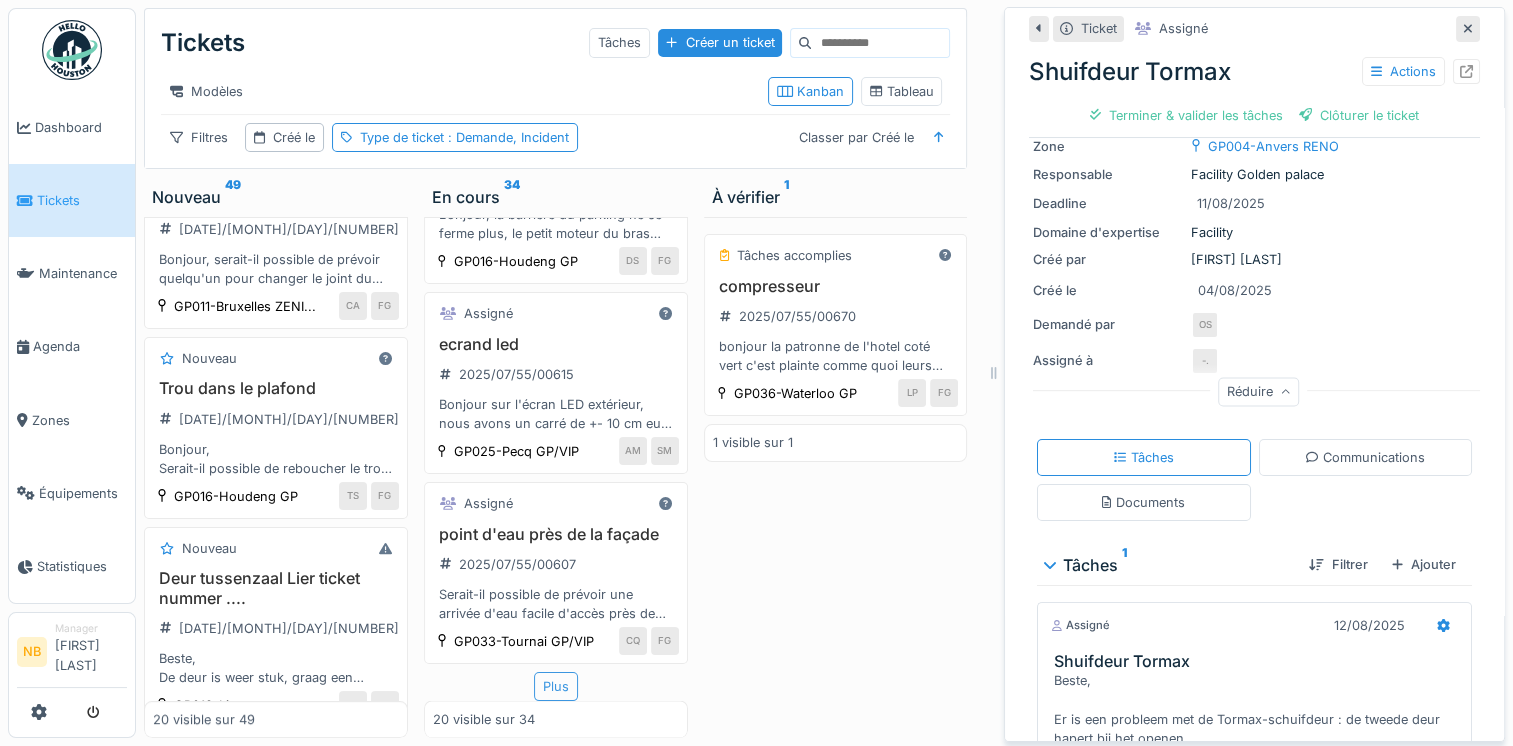click on "Plus" at bounding box center (556, 686) 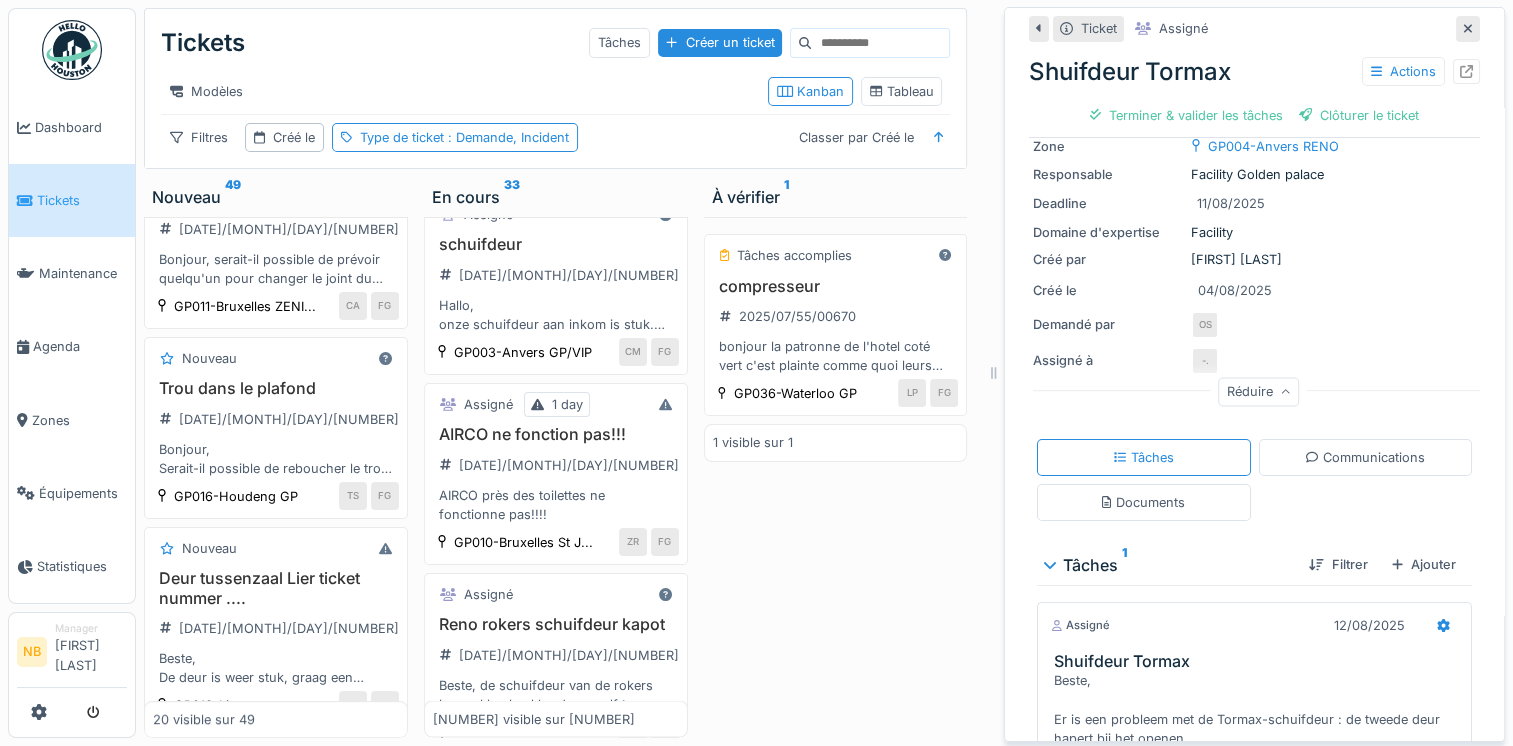 scroll, scrollTop: 3912, scrollLeft: 0, axis: vertical 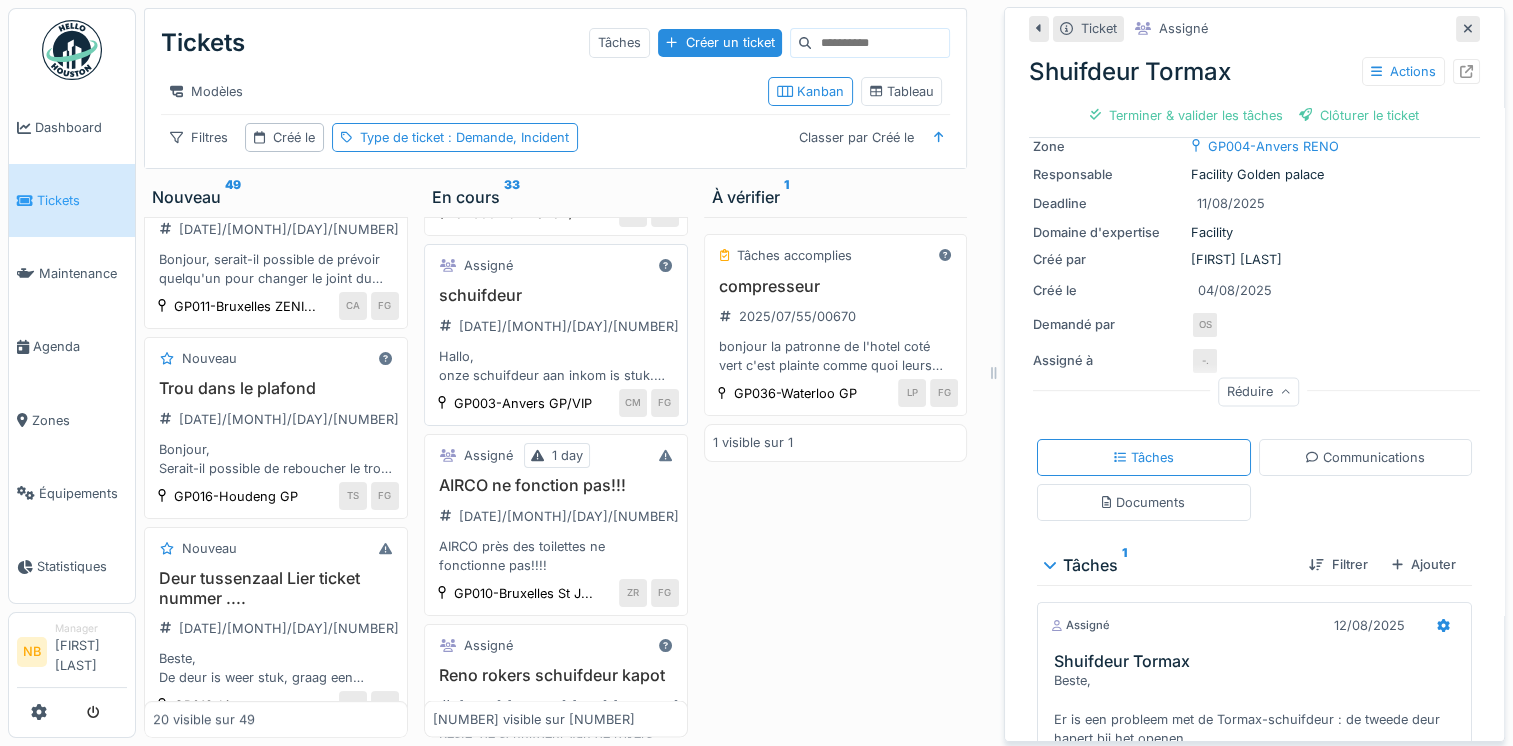 click on "schuifdeur" at bounding box center (556, 295) 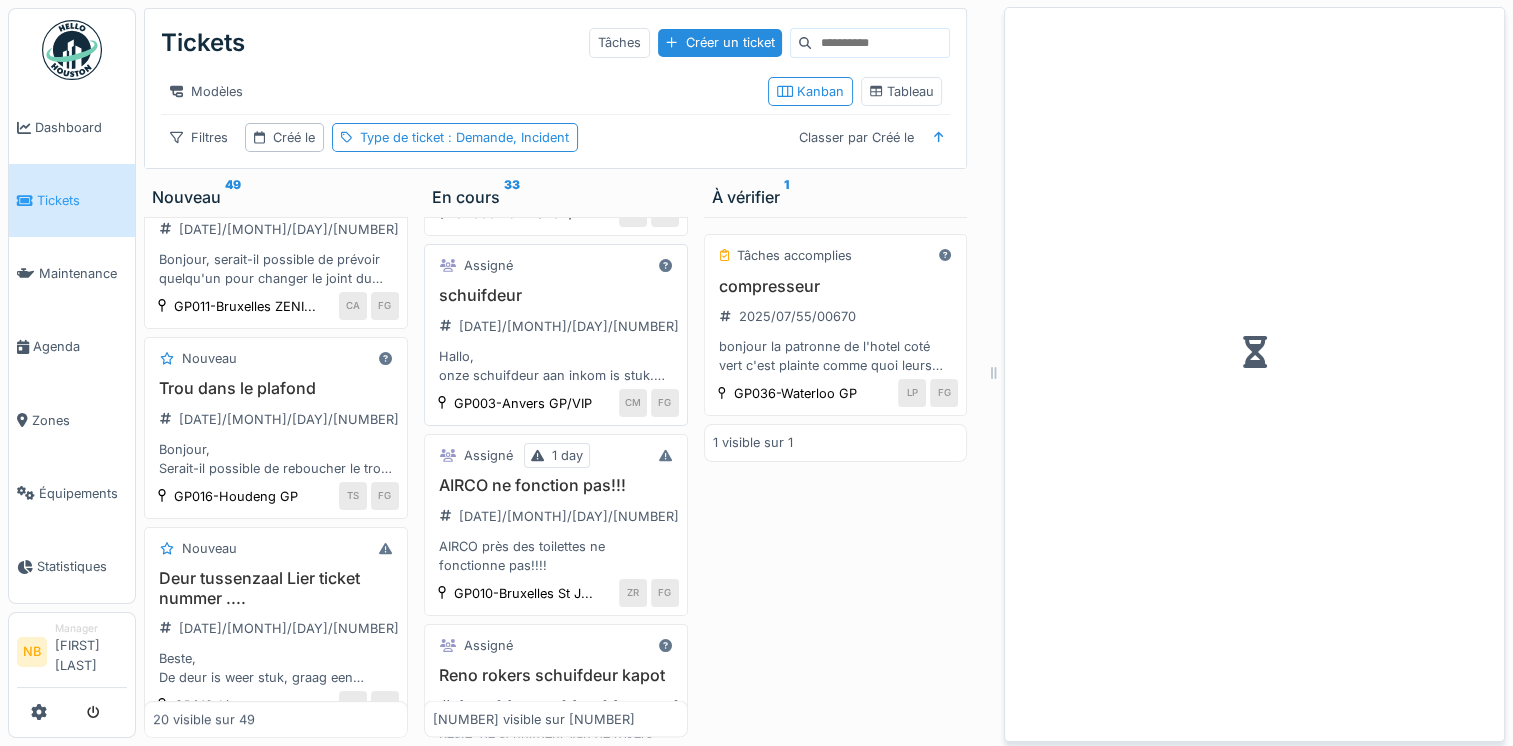 scroll, scrollTop: 0, scrollLeft: 0, axis: both 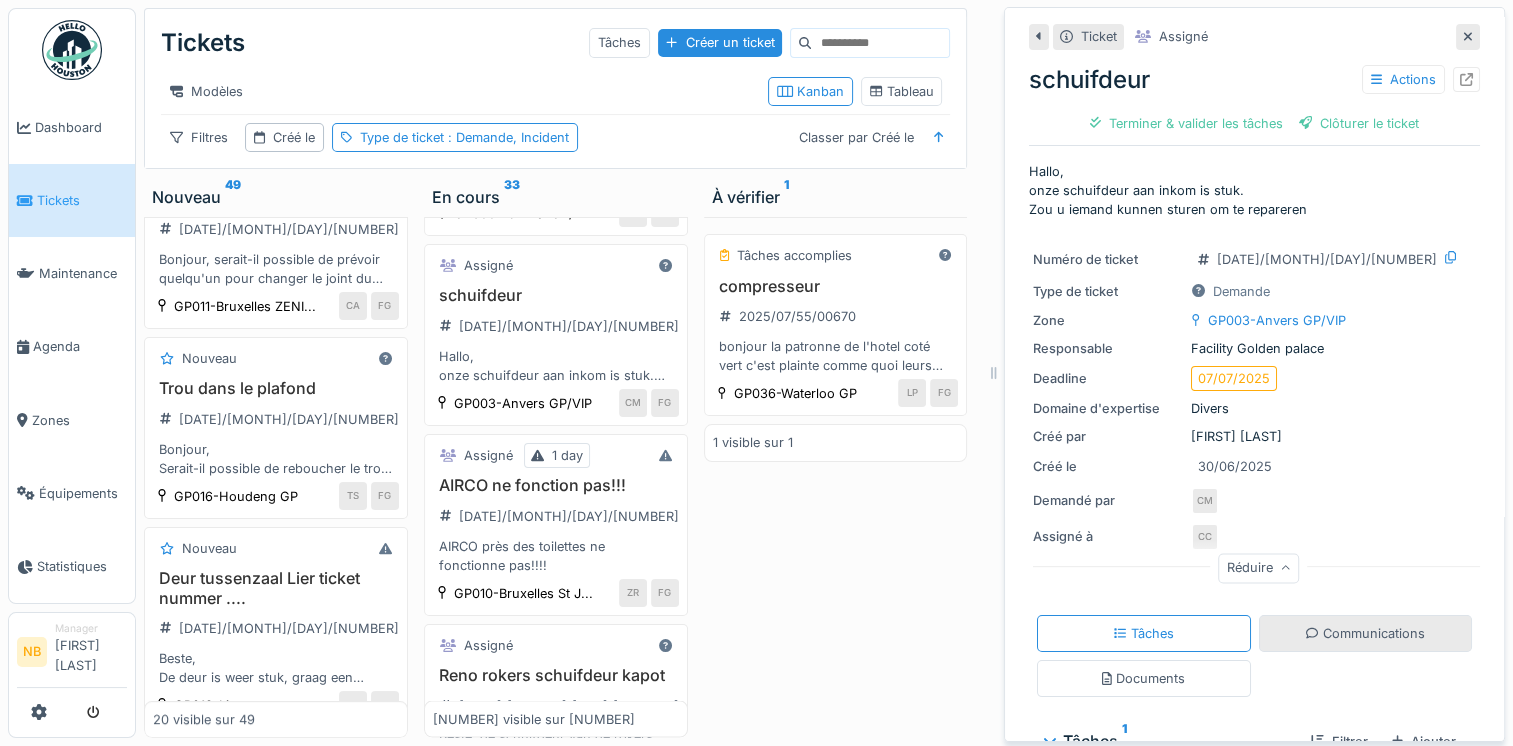 click on "Communications" at bounding box center (1366, 633) 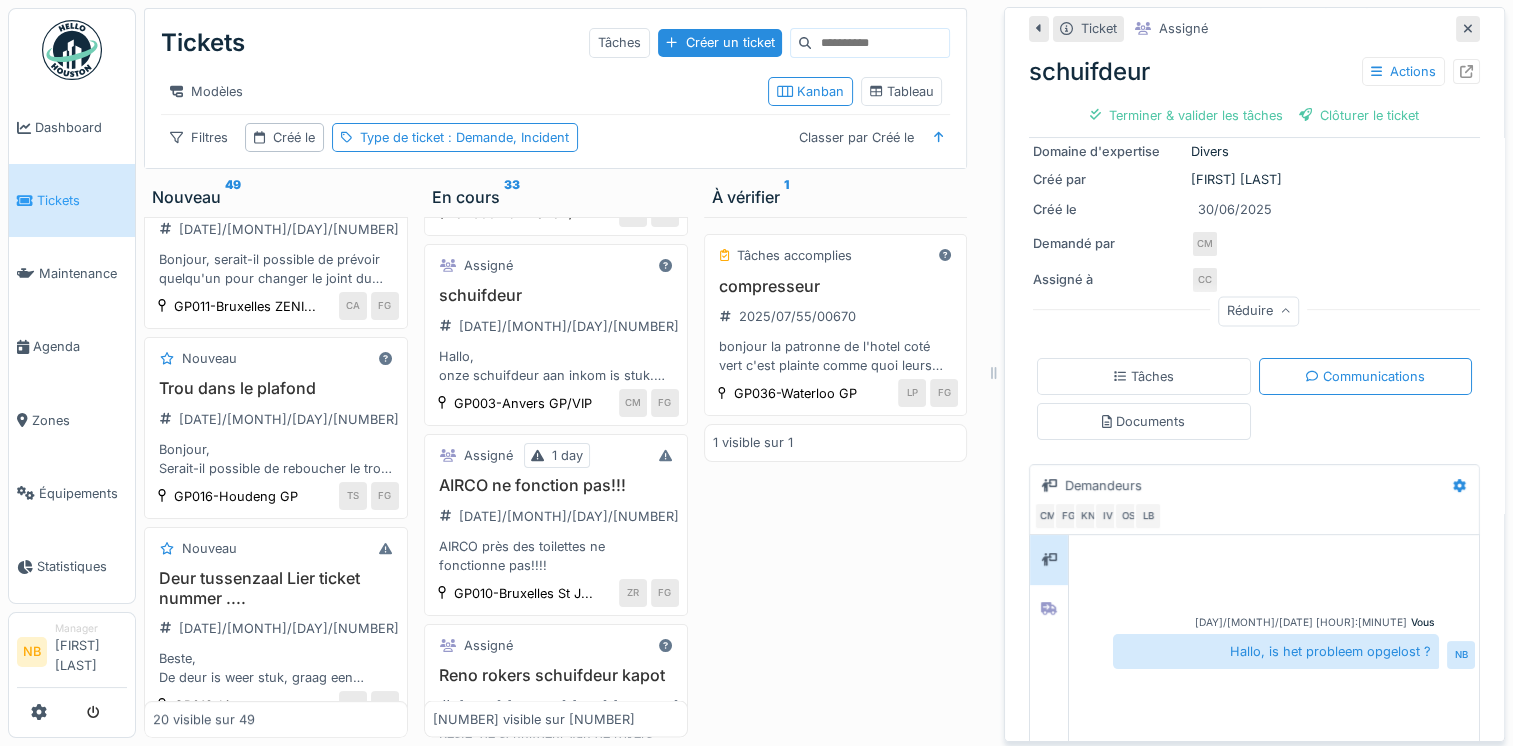 scroll, scrollTop: 312, scrollLeft: 0, axis: vertical 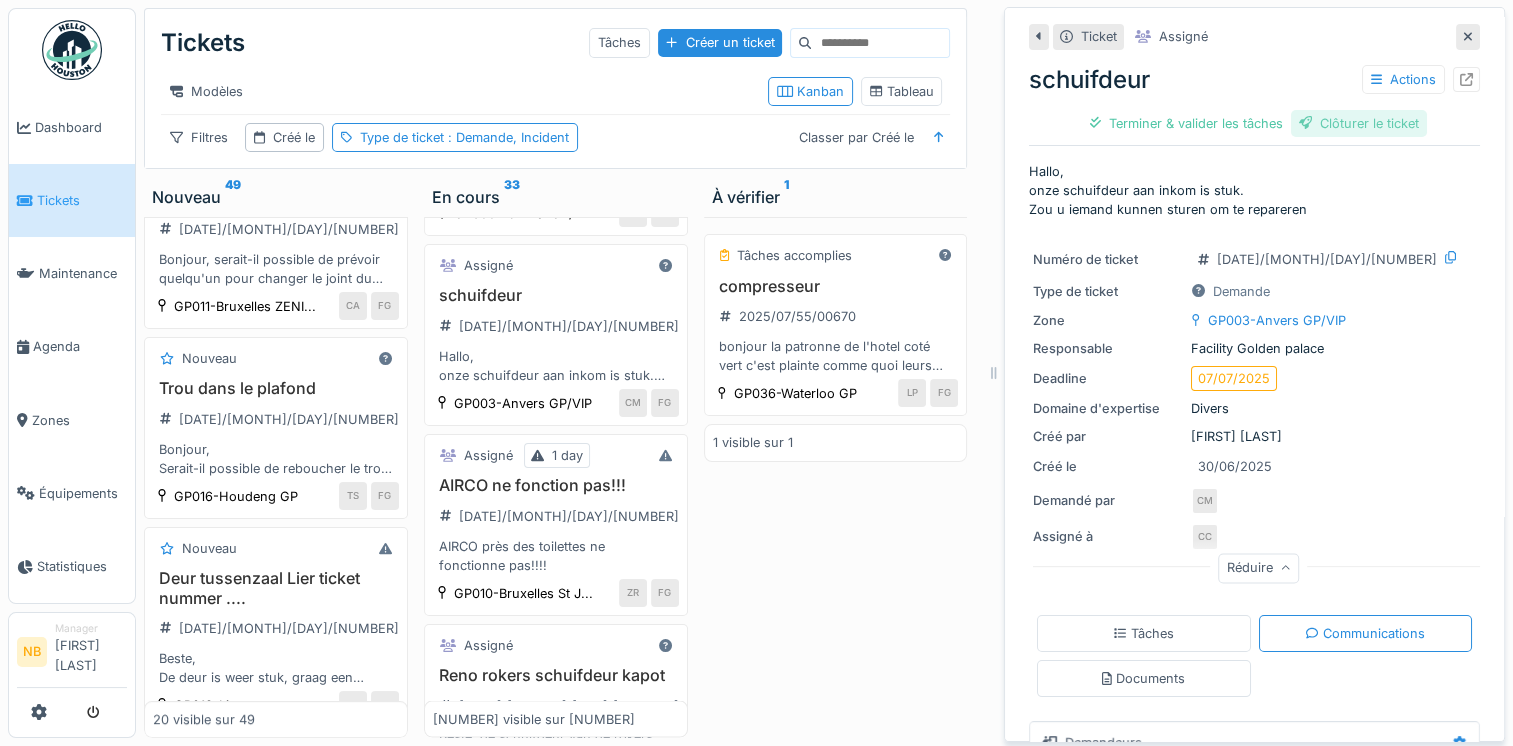 click on "Clôturer le ticket" at bounding box center (1359, 123) 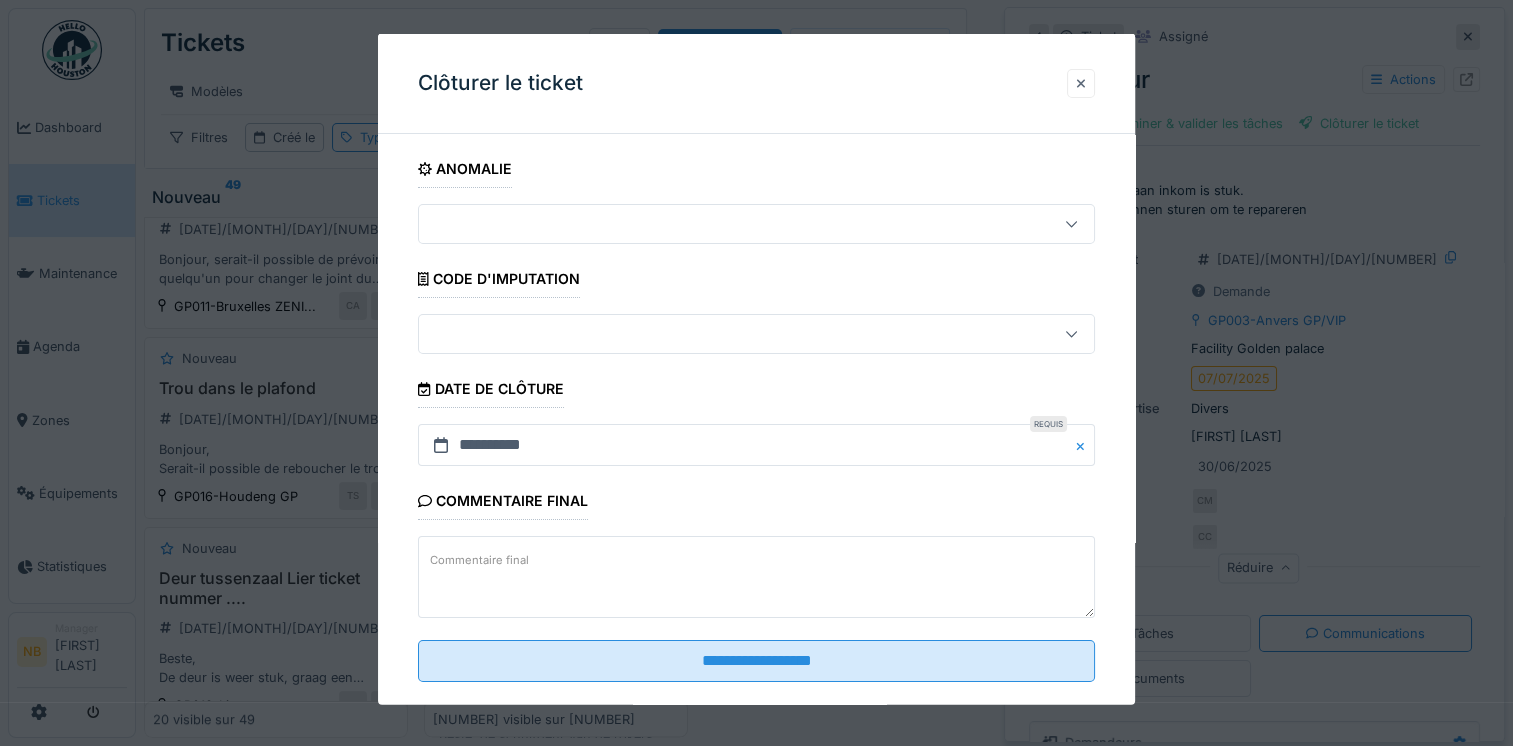 click at bounding box center (1081, 82) 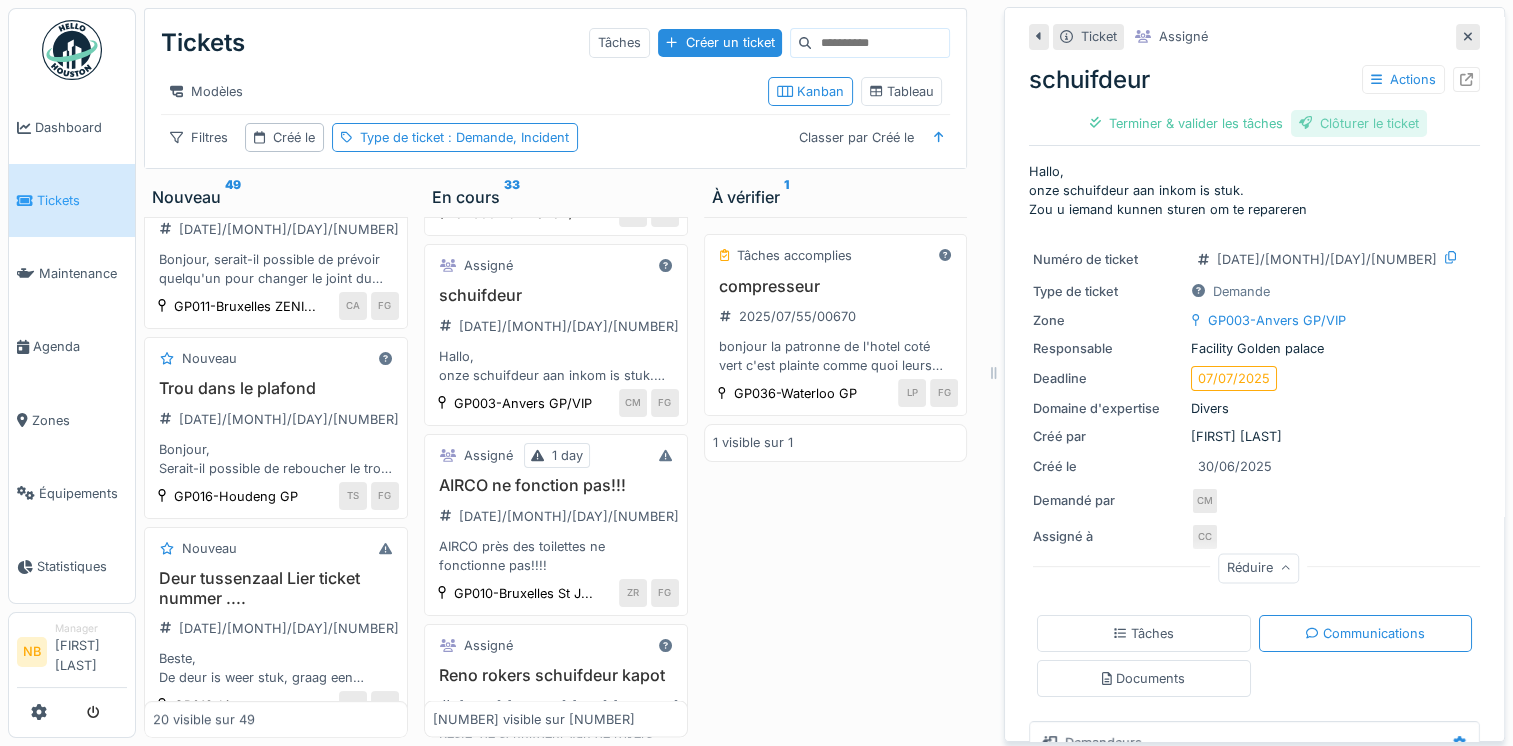 click on "Clôturer le ticket" at bounding box center (1359, 123) 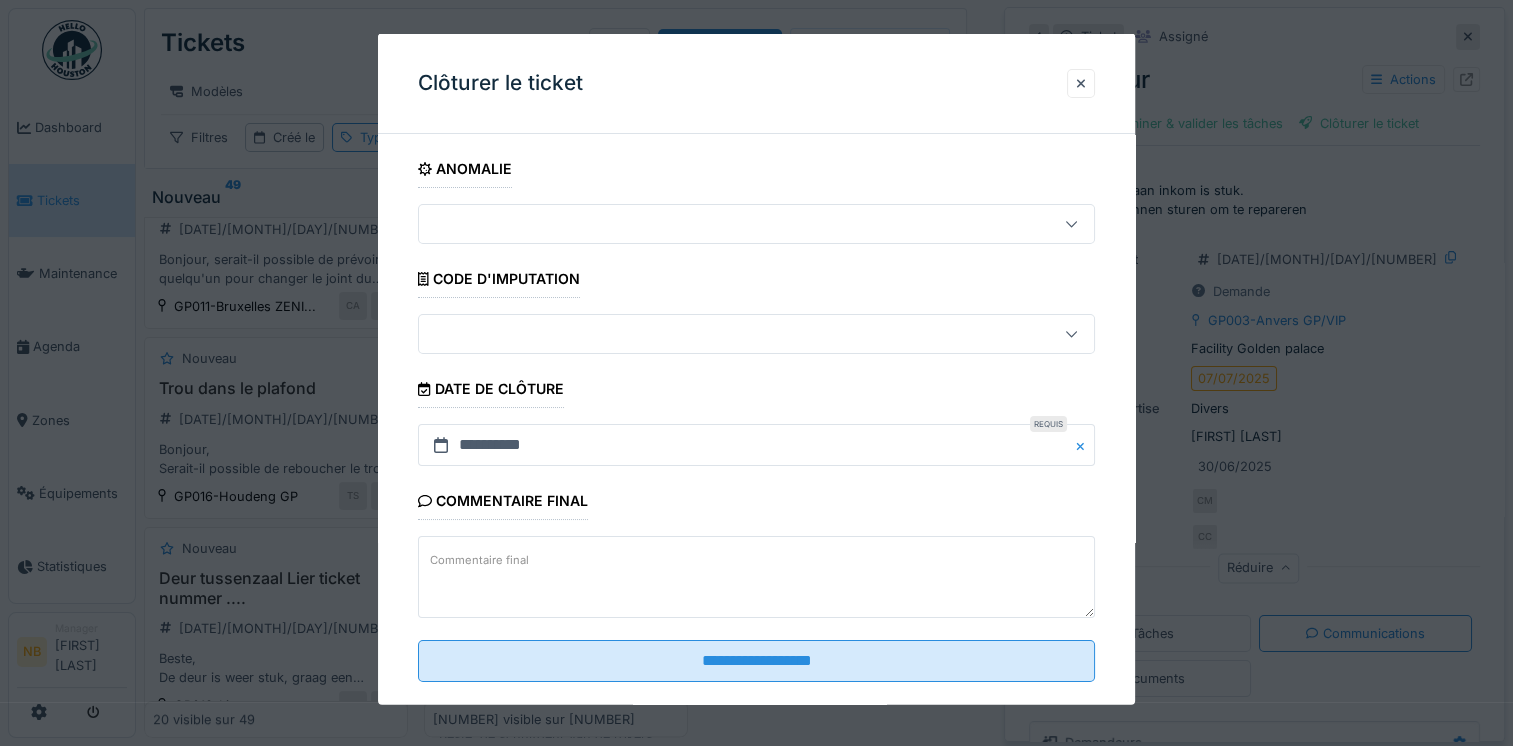 click on "Commentaire final" at bounding box center [479, 559] 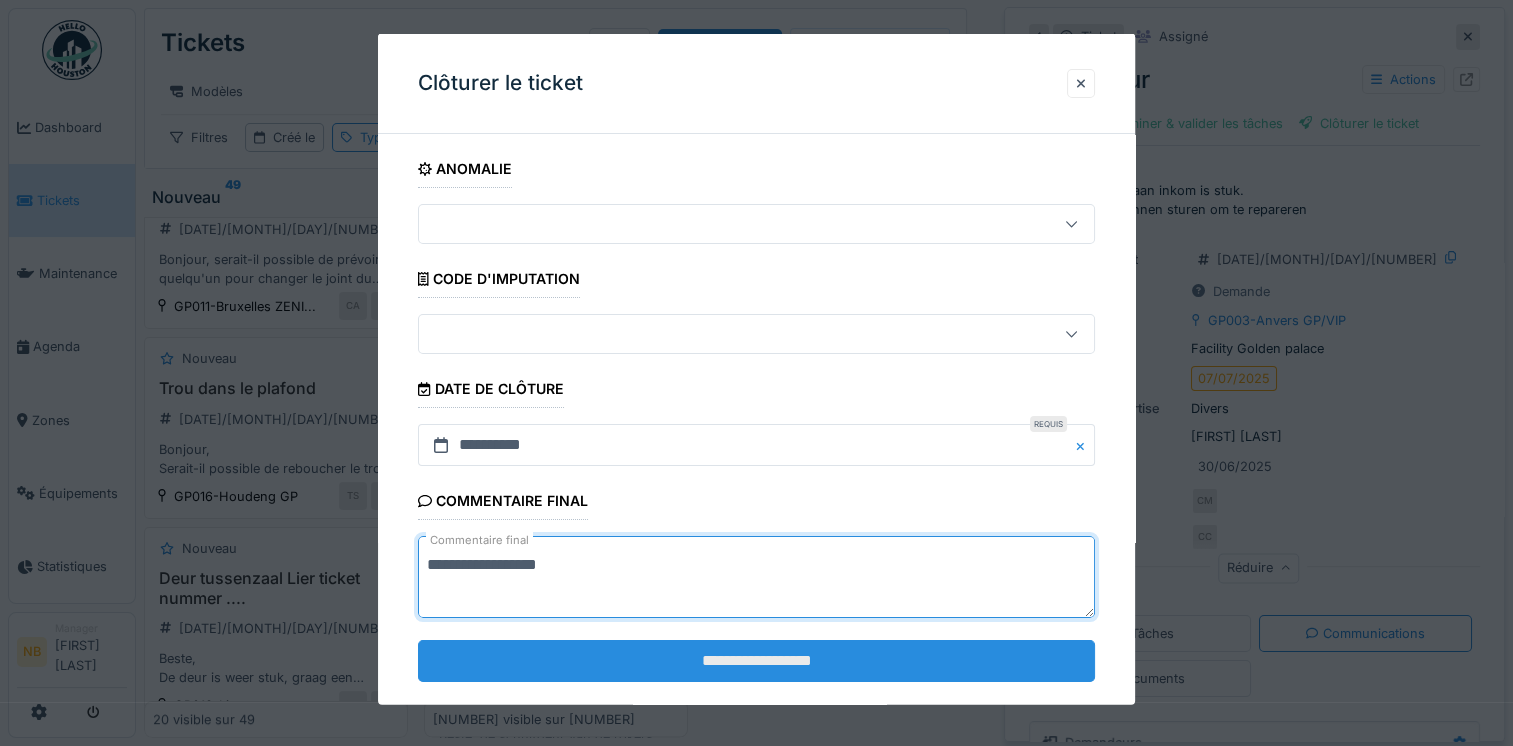 type on "**********" 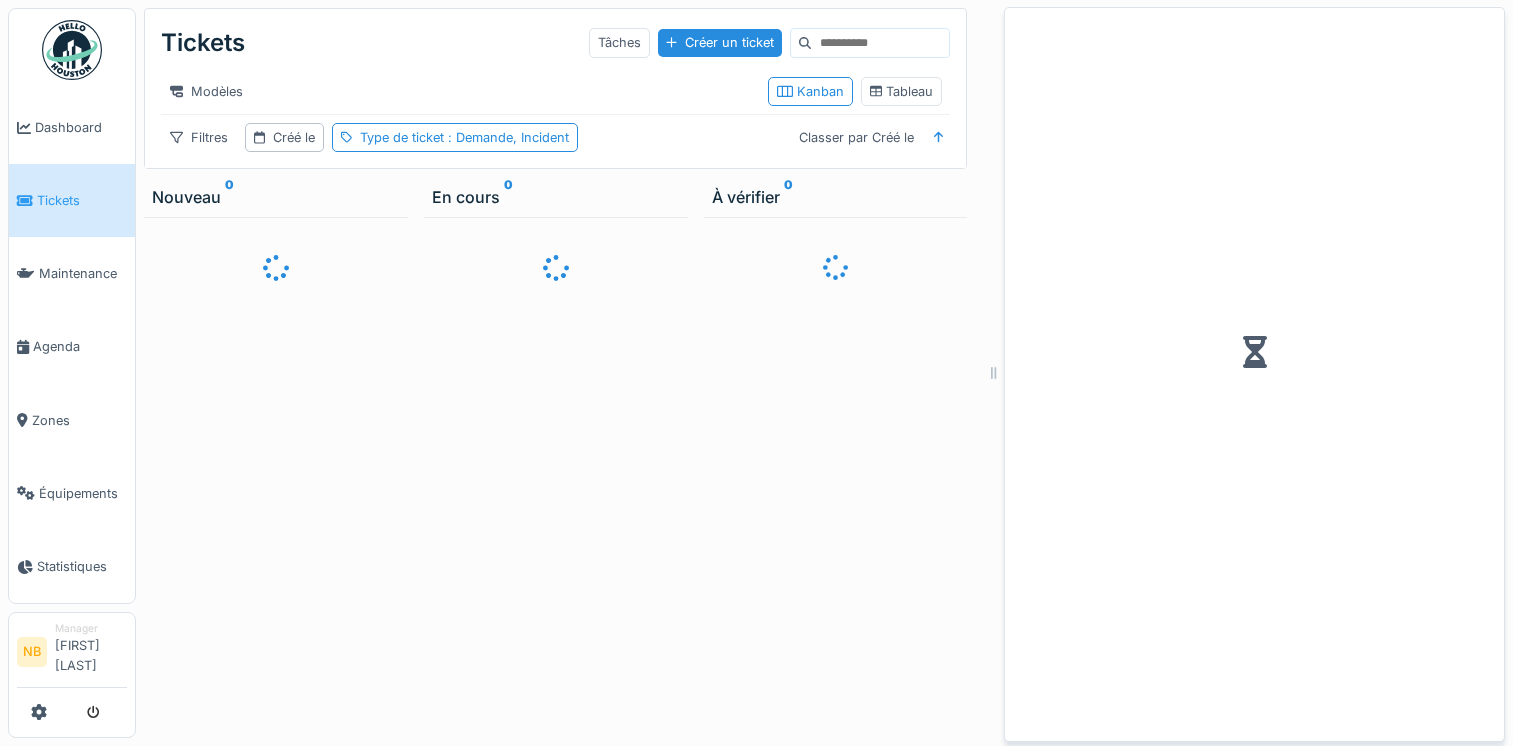 scroll, scrollTop: 0, scrollLeft: 0, axis: both 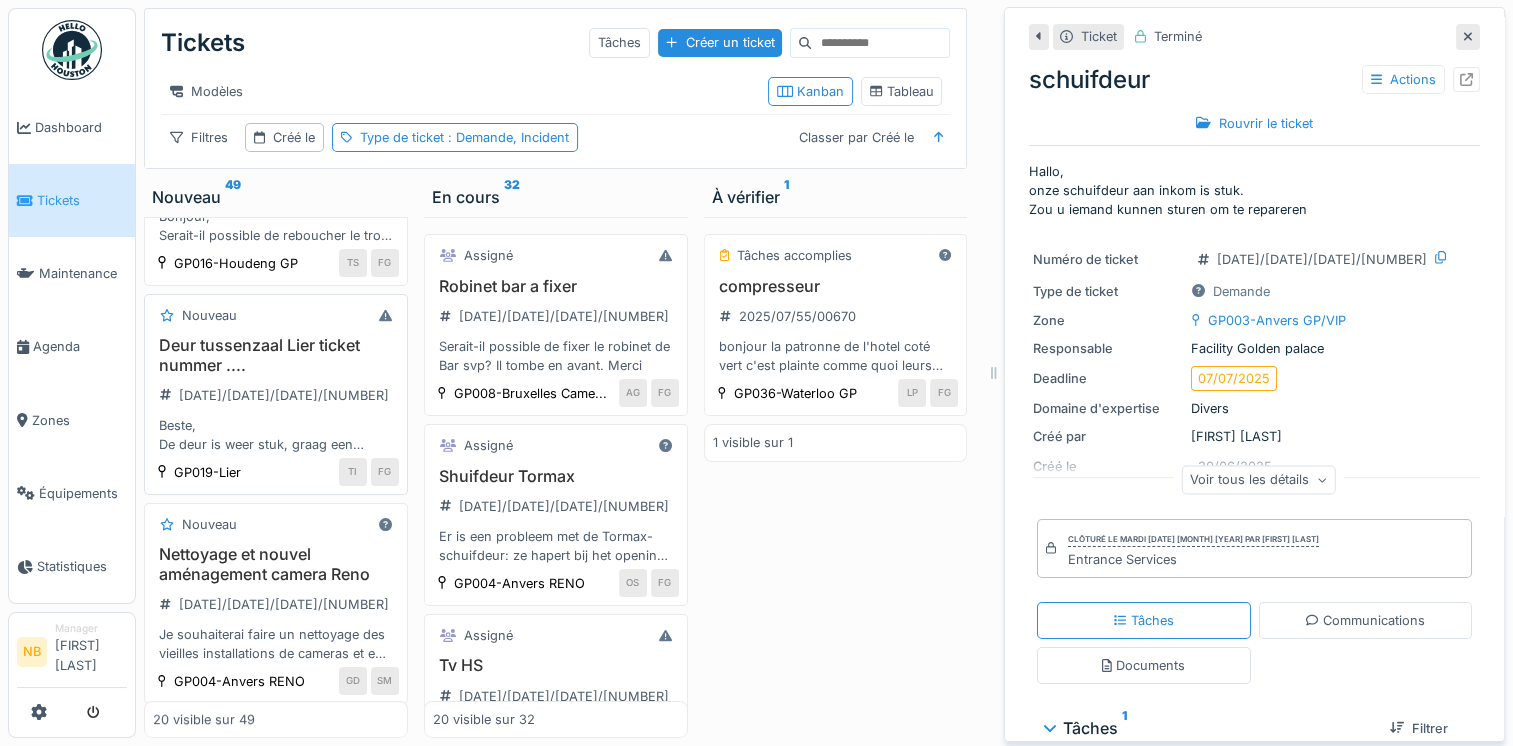 click on "Deur tussenzaal Lier ticket nummer ...." at bounding box center (276, 355) 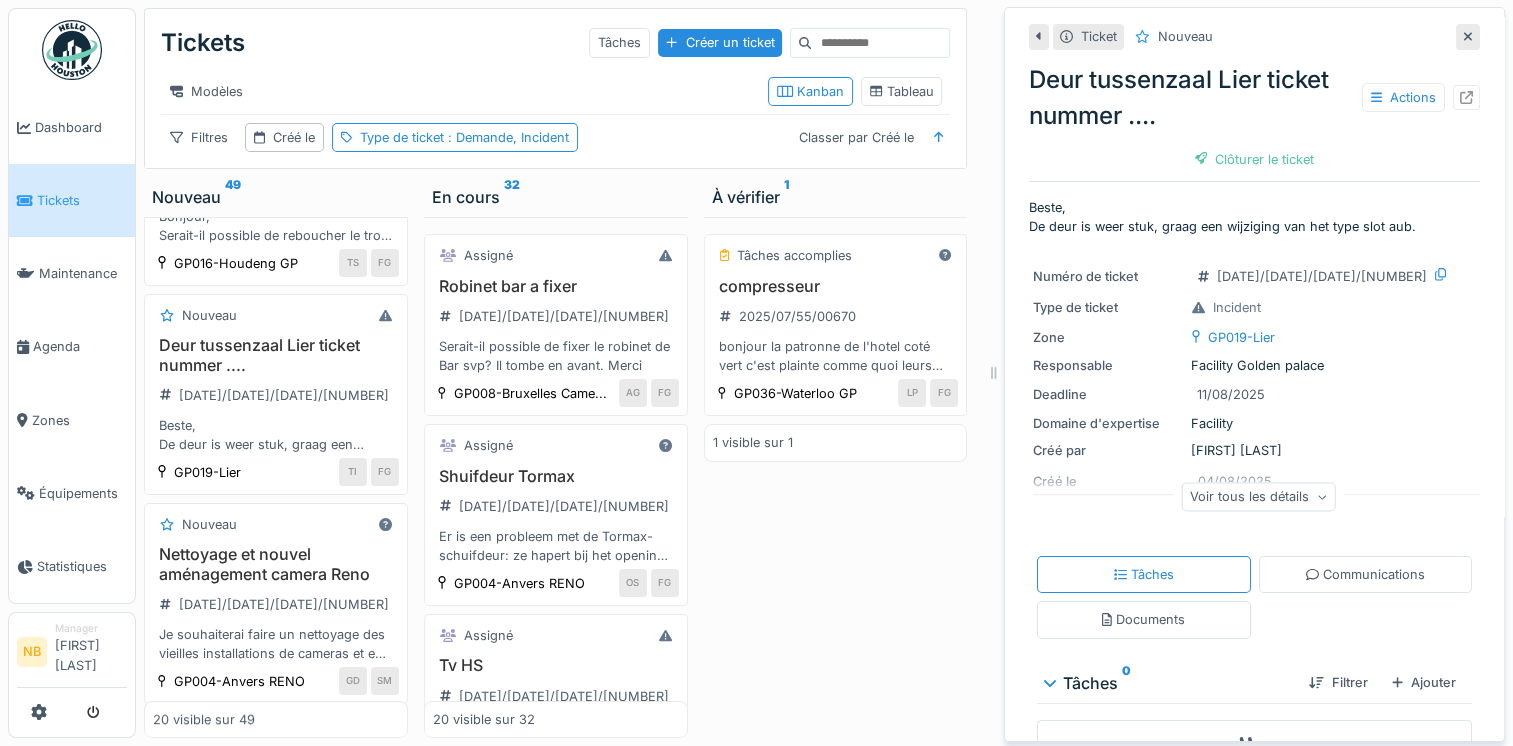 click on "Voir tous les détails" at bounding box center (1258, 496) 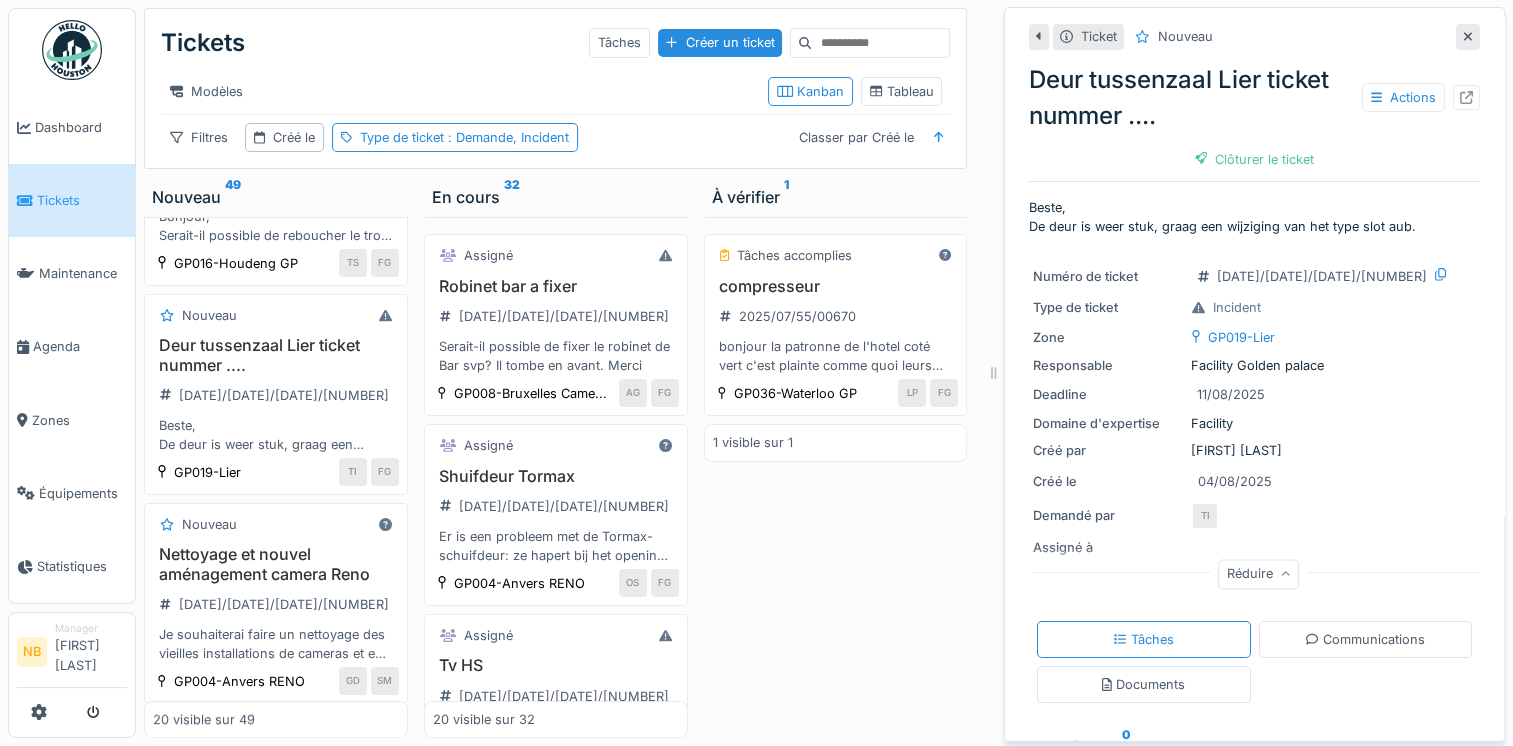 click on "Tâches accomplies compresseur 2025/07/55/00670 bonjour la patronne de l'hotel coté vert c'est plainte comme quoi leurs clients ne trouvent pas le sommeil à cause du compresseur que nous avons à l'arriere de la salle, car il parait qui fait plus de bruit que avant GP036-Waterloo GP LP FG 1 visible sur 1" at bounding box center (836, 477) 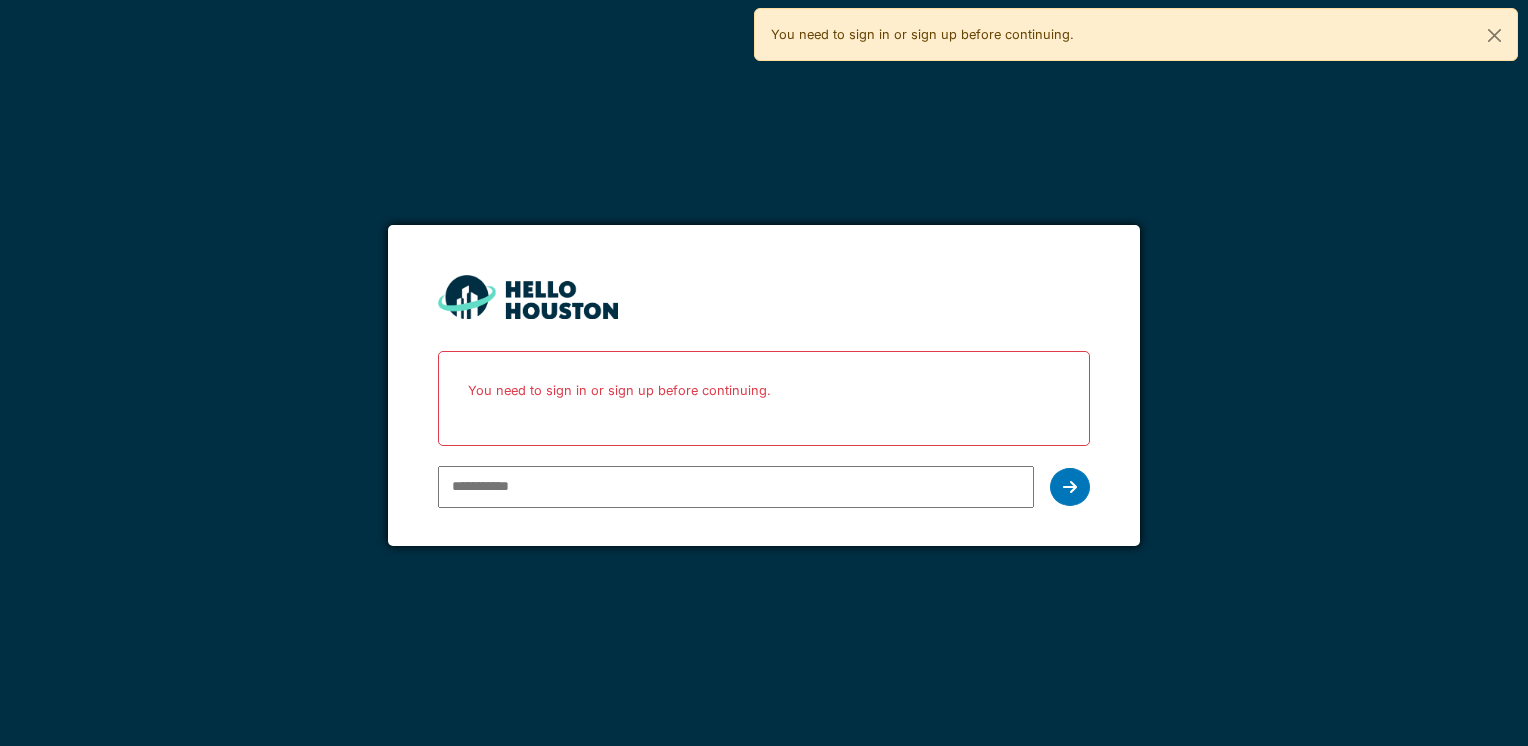 scroll, scrollTop: 0, scrollLeft: 0, axis: both 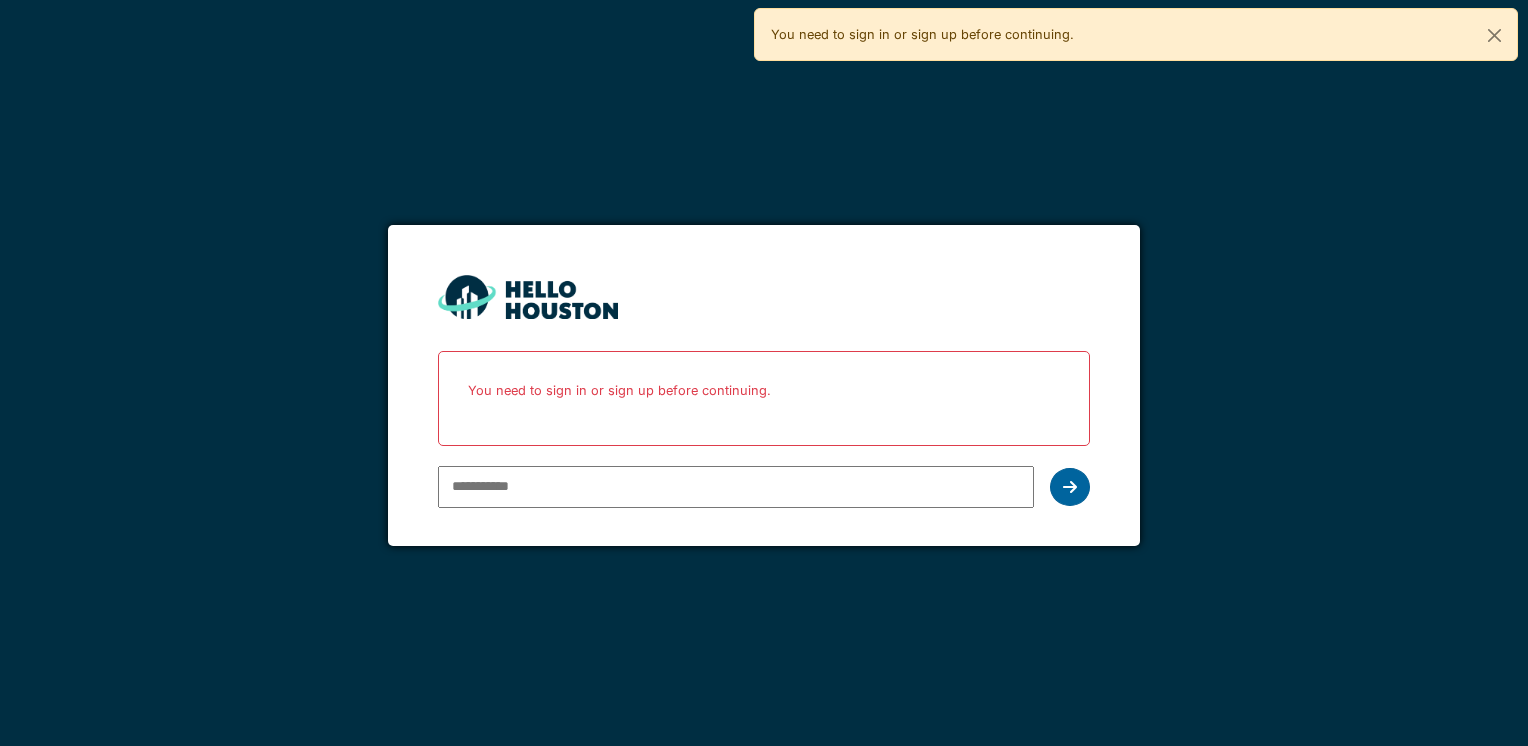 type on "**********" 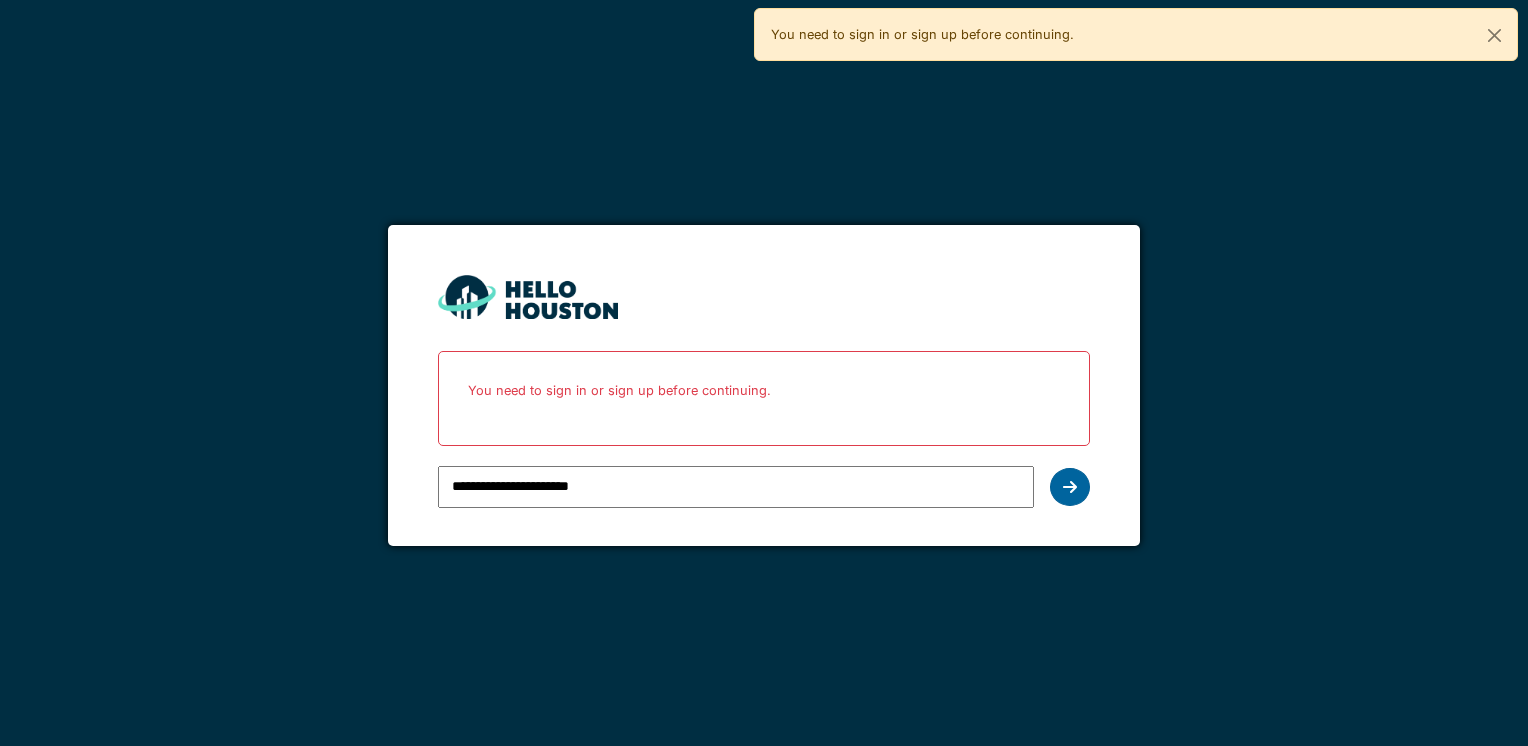 click at bounding box center (1070, 487) 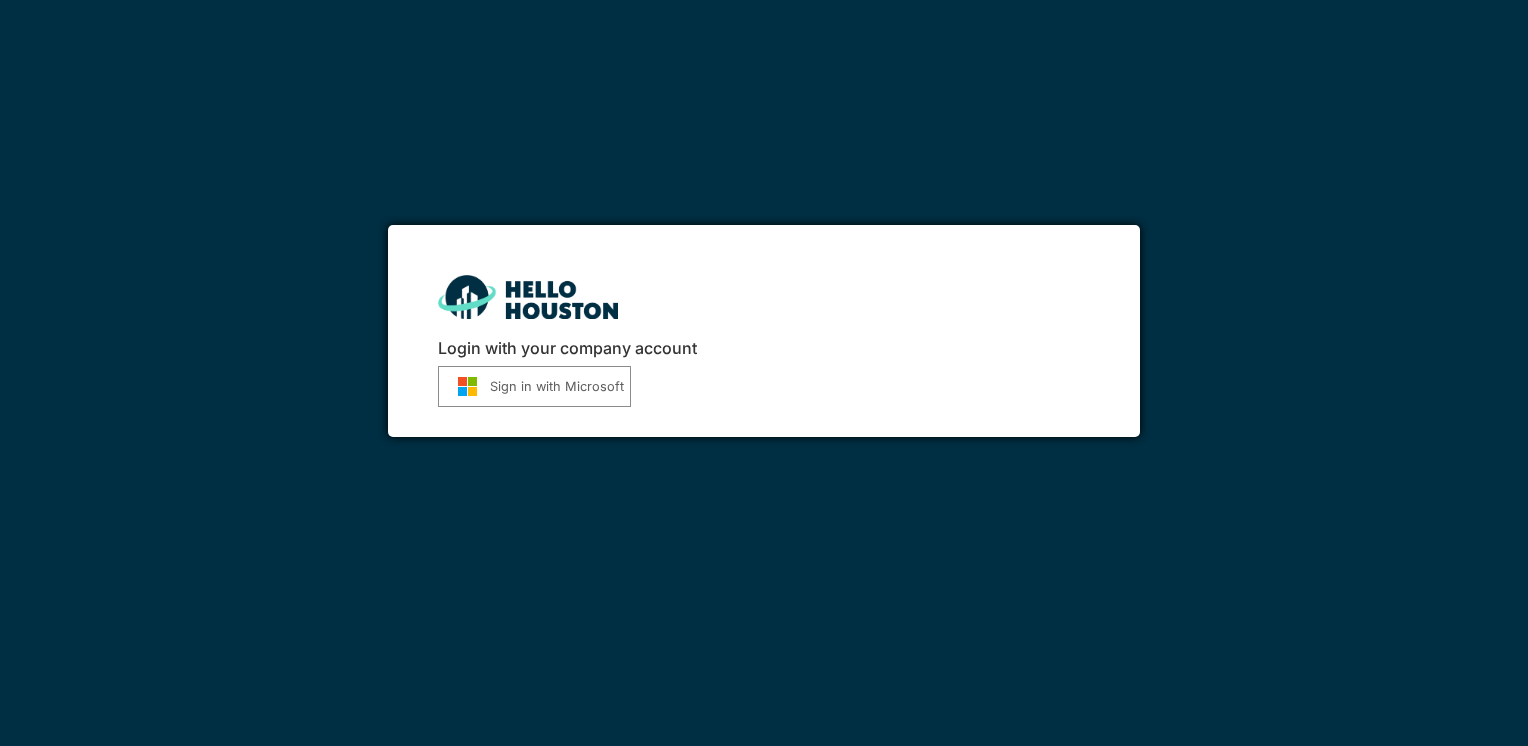 scroll, scrollTop: 0, scrollLeft: 0, axis: both 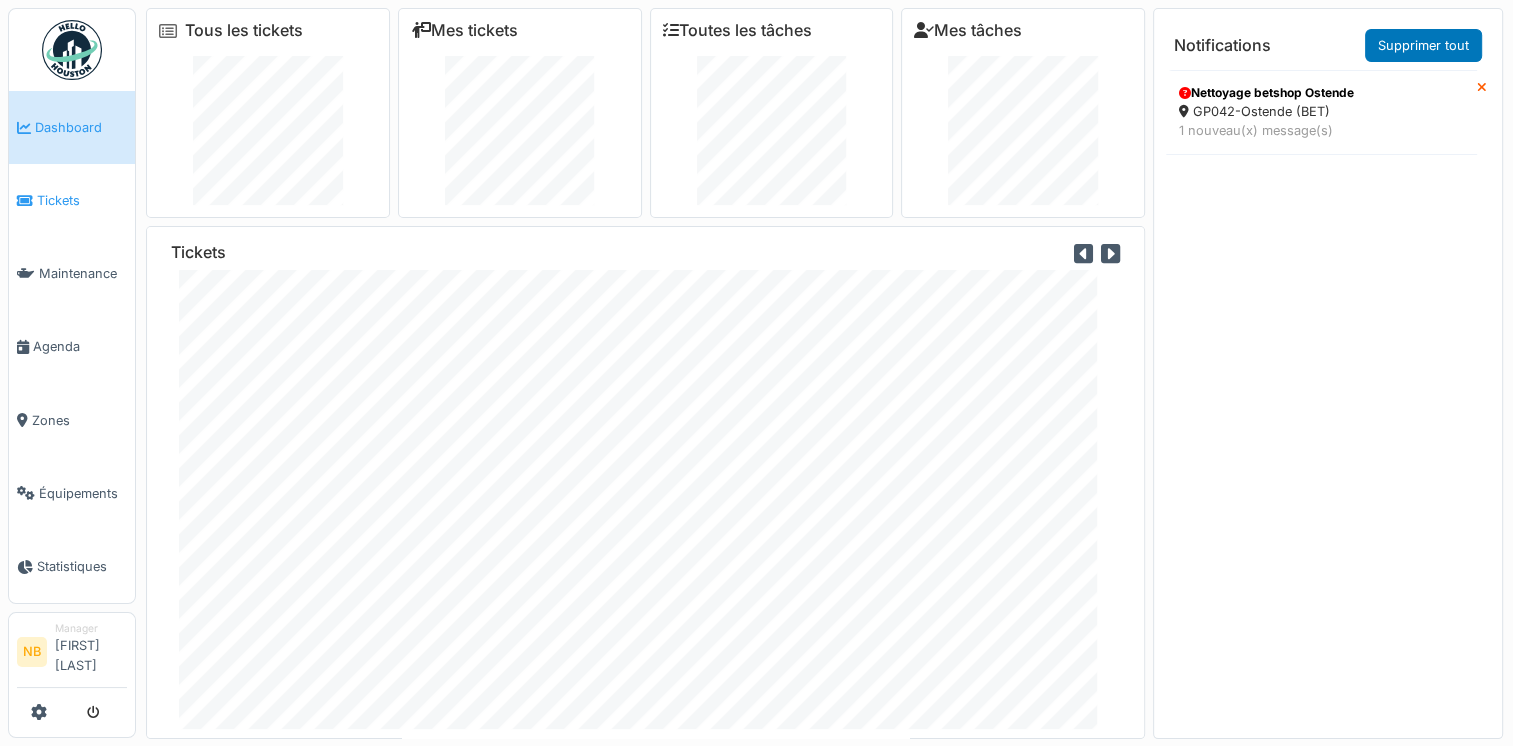 click on "Tickets" at bounding box center [82, 200] 